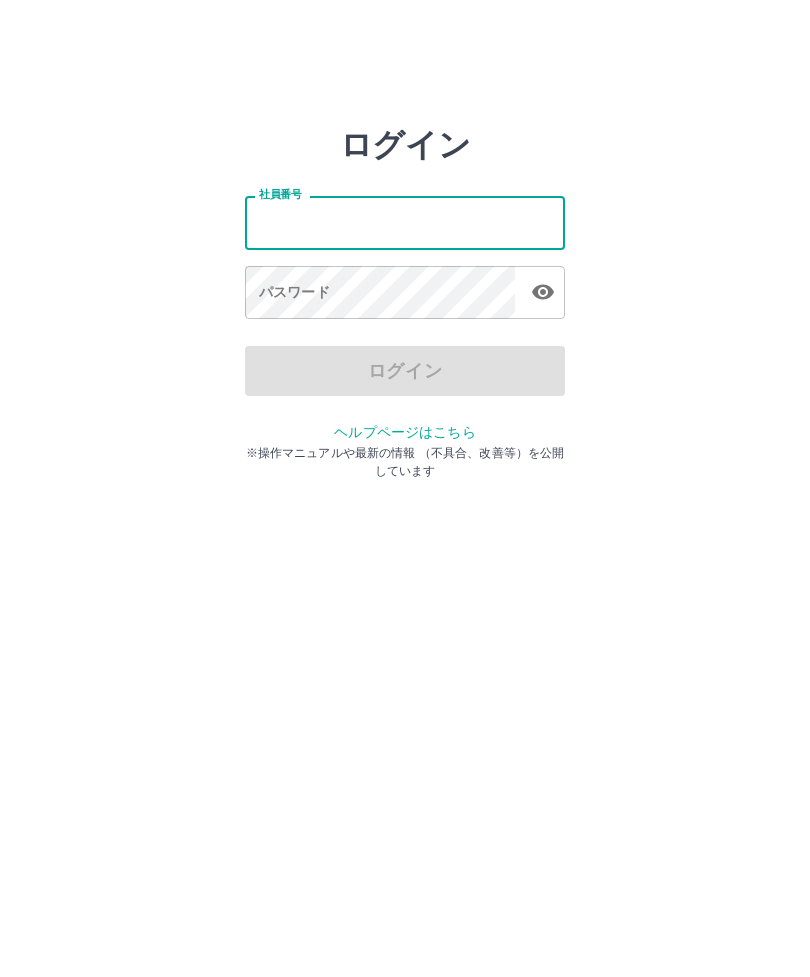 scroll, scrollTop: 0, scrollLeft: 0, axis: both 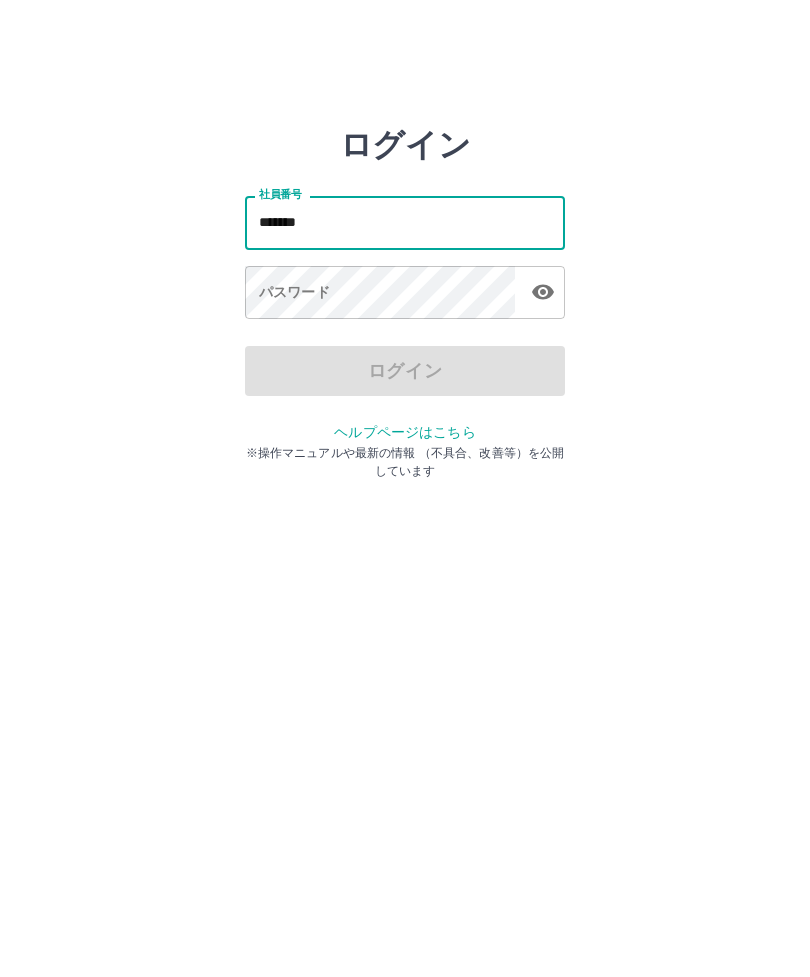 type on "*******" 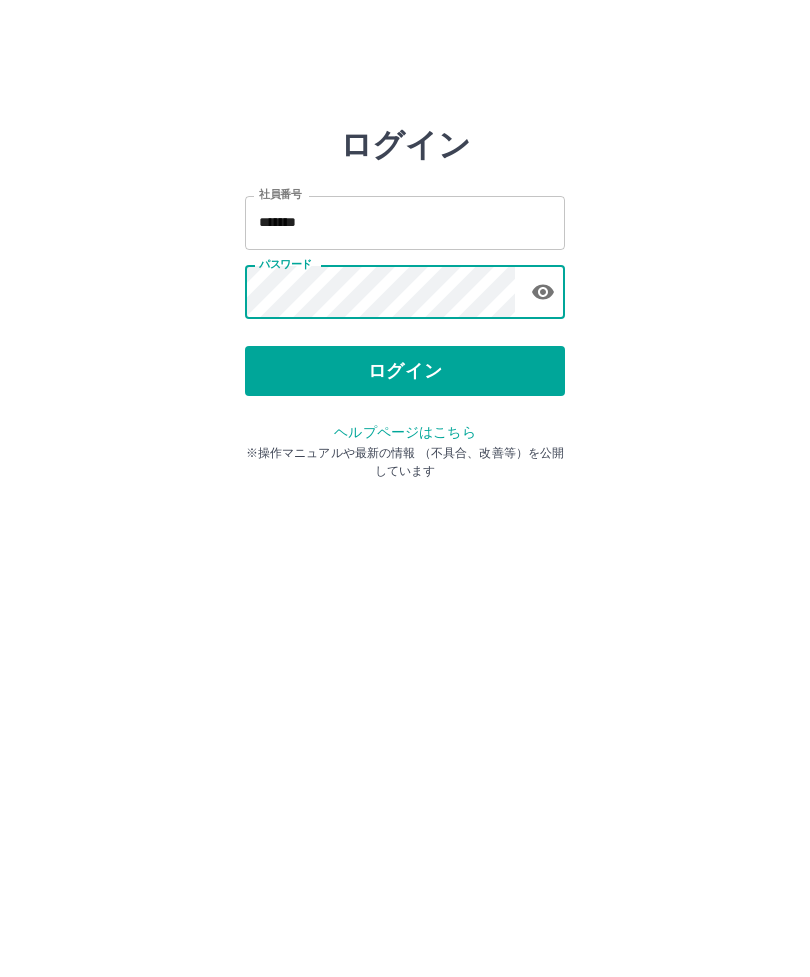 click on "ログイン" at bounding box center [405, 371] 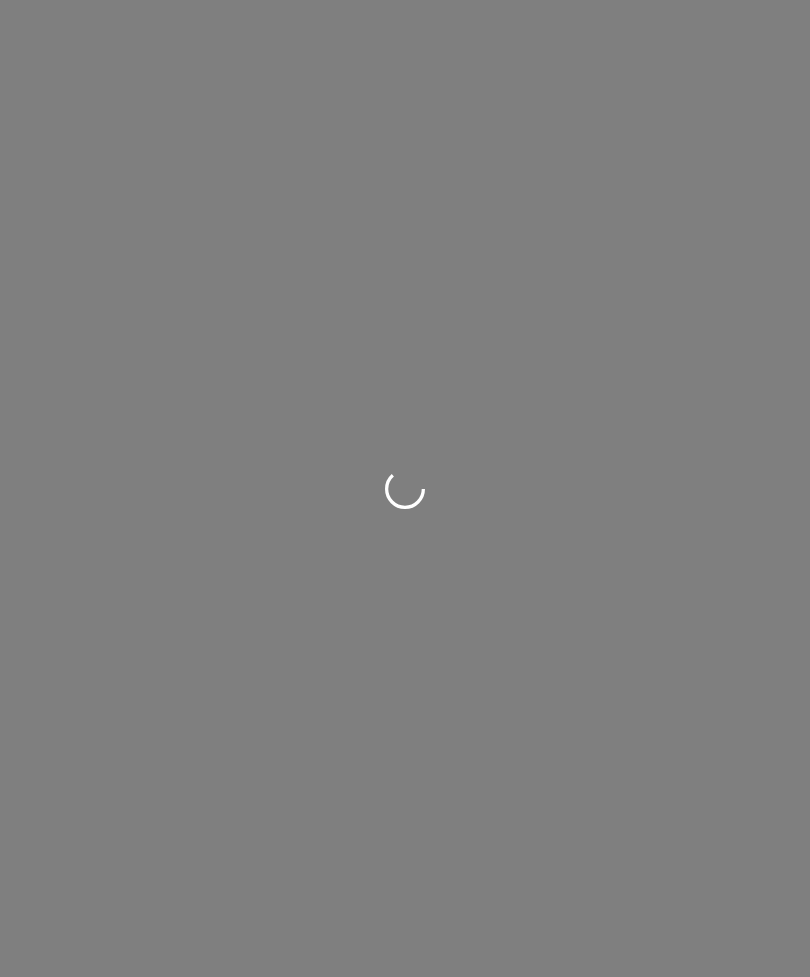 scroll, scrollTop: 0, scrollLeft: 0, axis: both 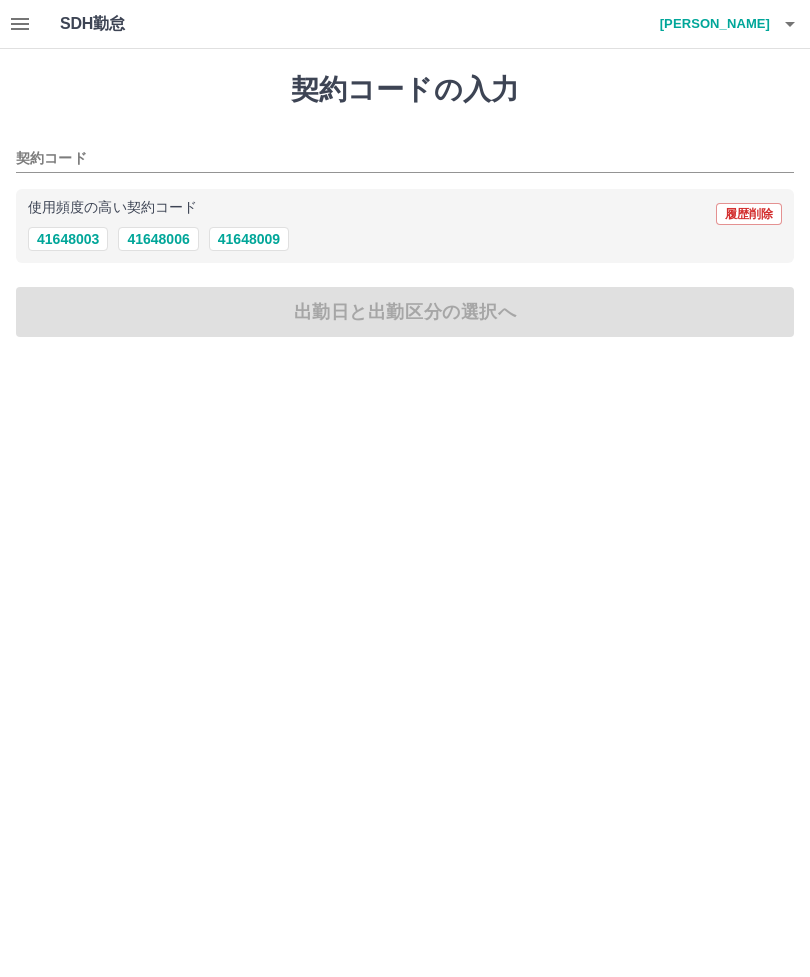 click on "契約コードの入力 契約コード 使用頻度の高い契約コード 履歴削除 41648003 41648006 41648009 出勤日と出勤区分の選択へ" at bounding box center (405, 205) 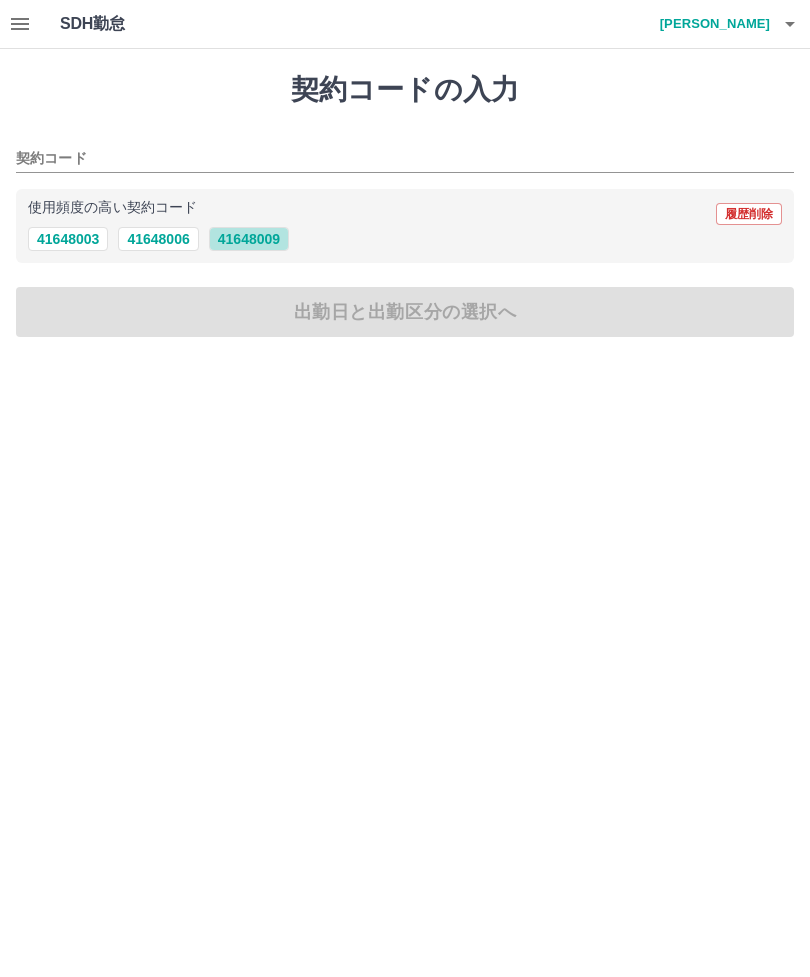 click on "41648009" at bounding box center (249, 239) 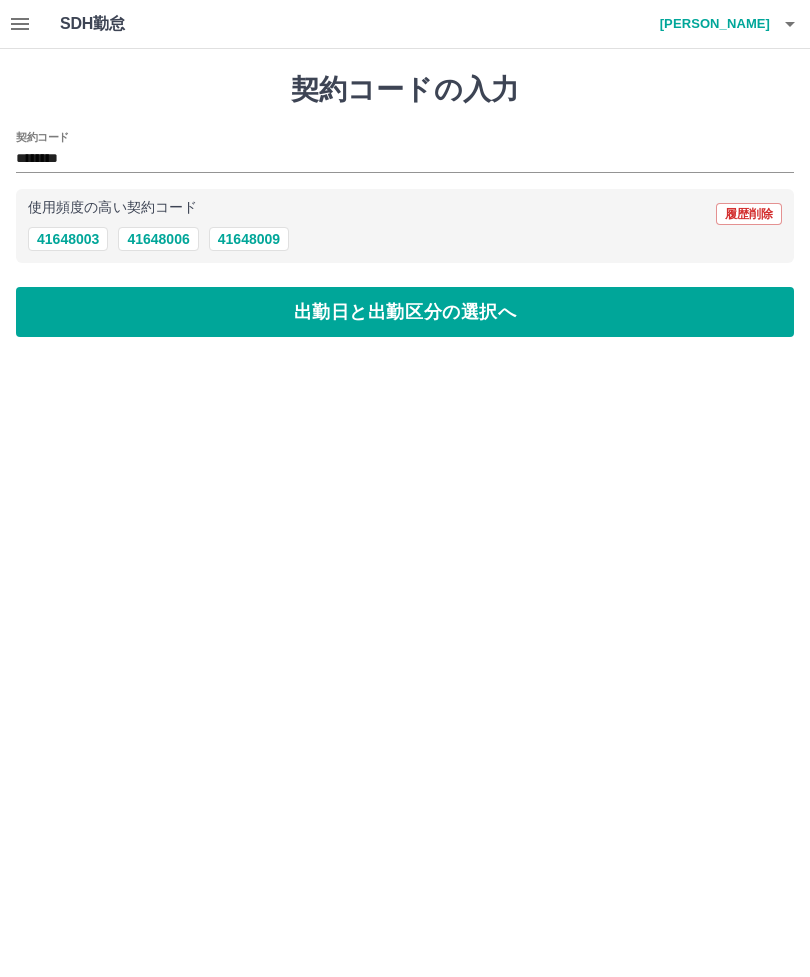 click on "出勤日と出勤区分の選択へ" at bounding box center (405, 312) 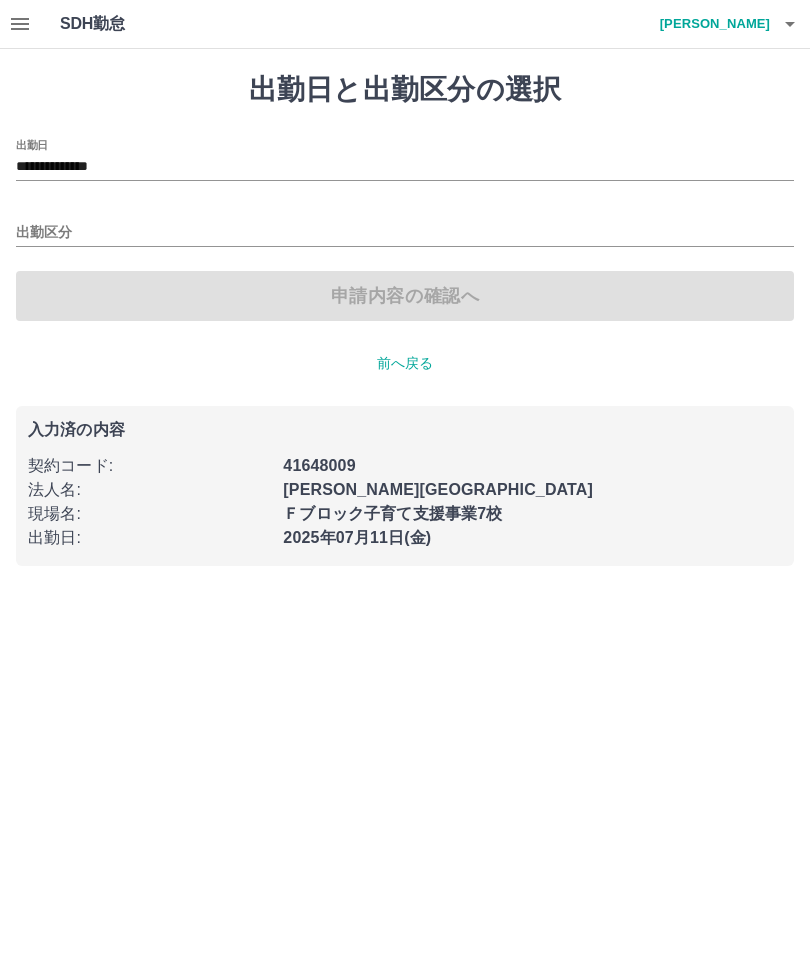 click on "出勤区分" at bounding box center (405, 226) 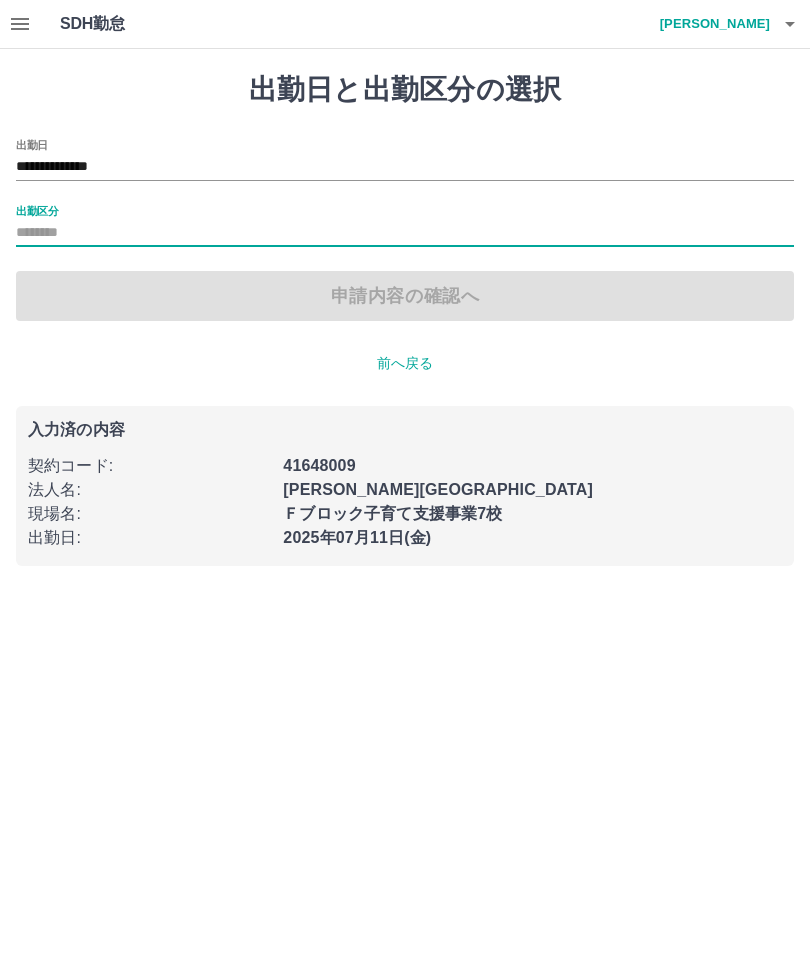 click on "出勤区分" at bounding box center [405, 233] 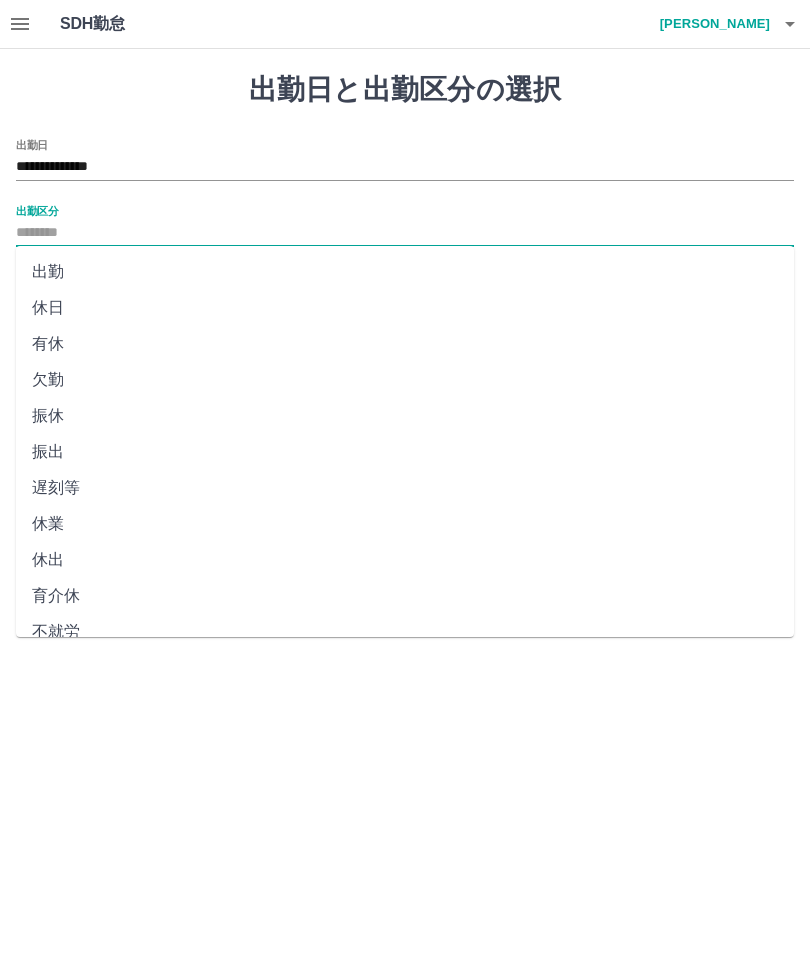 click on "出勤" at bounding box center [405, 272] 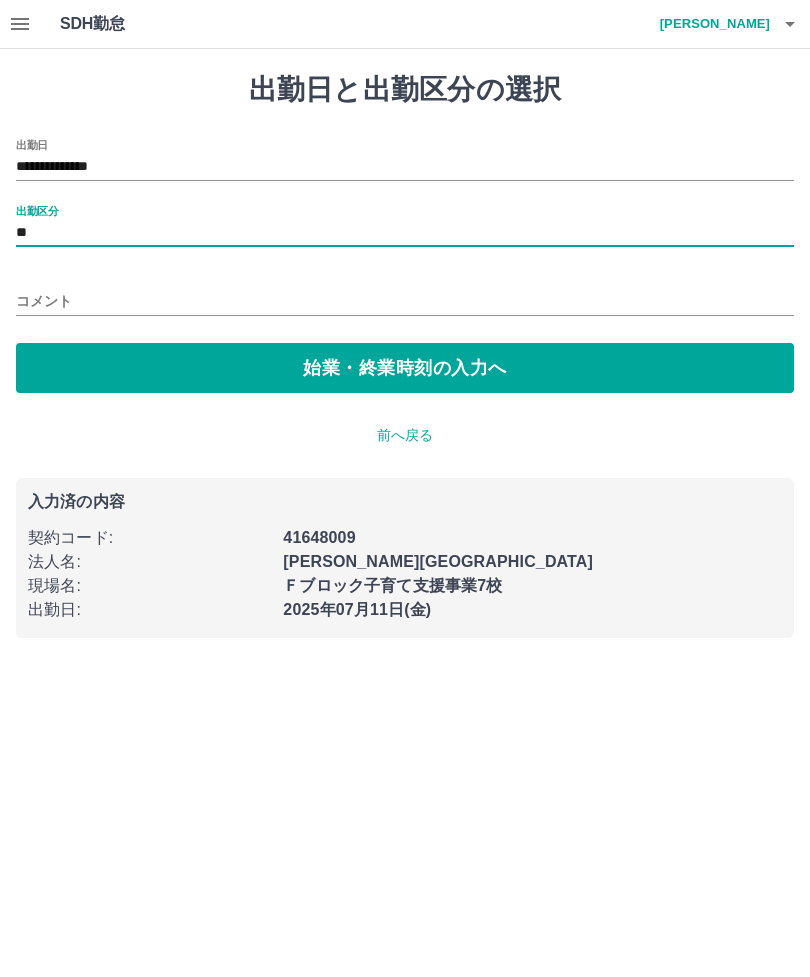 click on "始業・終業時刻の入力へ" at bounding box center [405, 368] 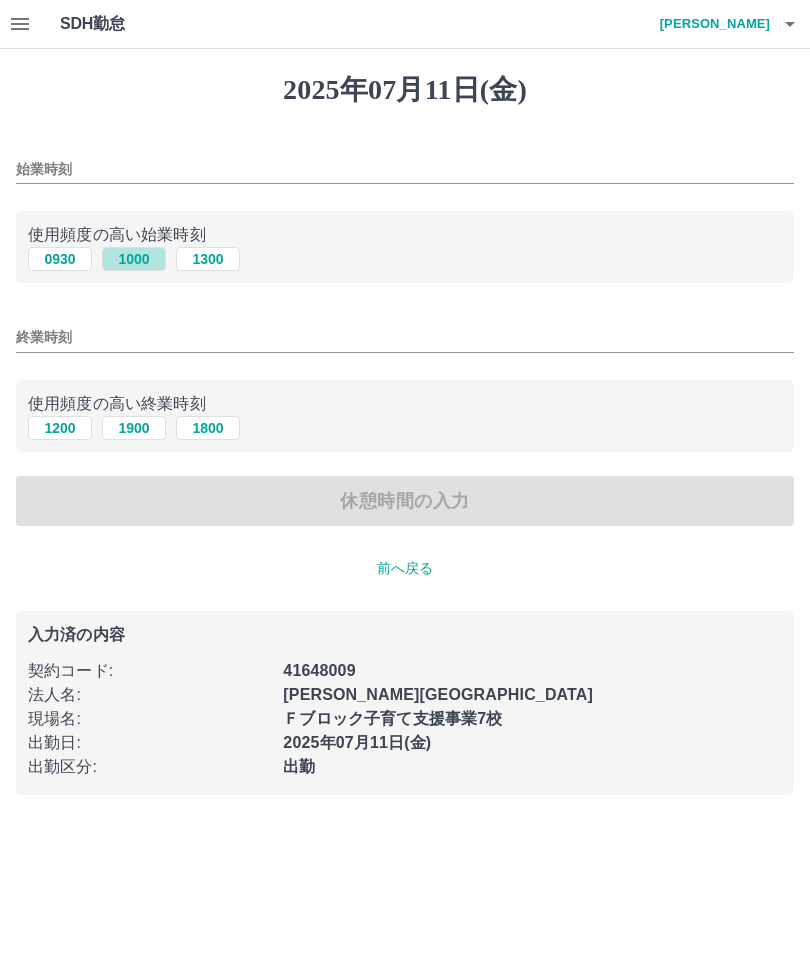 click on "1000" at bounding box center (134, 259) 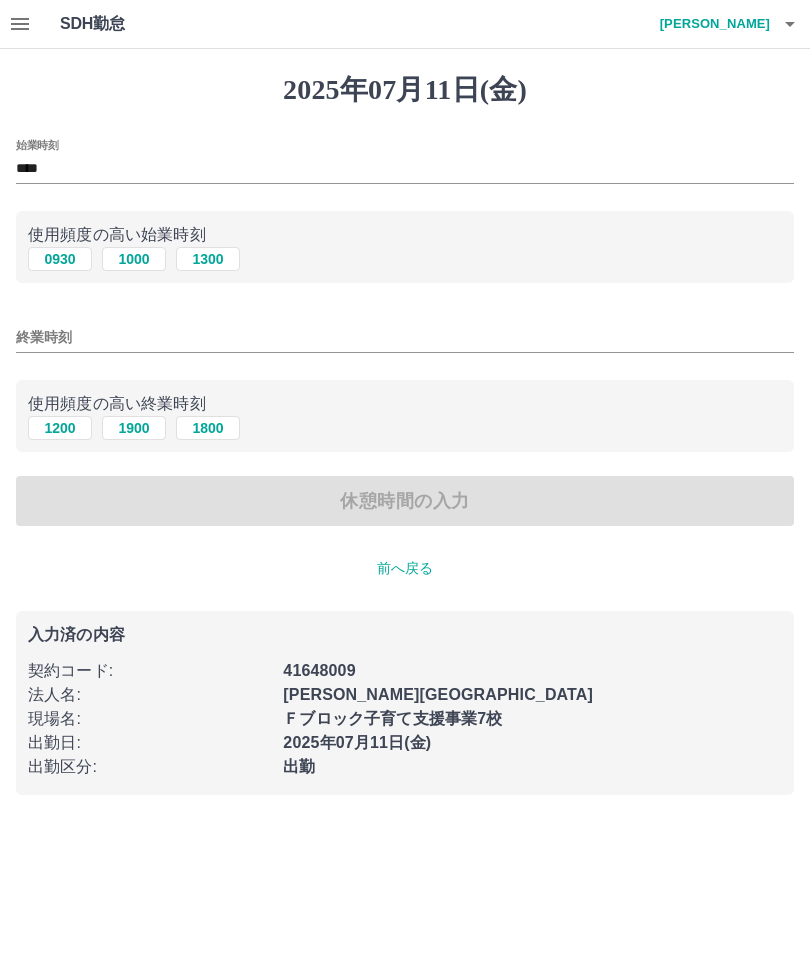 click on "1200" at bounding box center (60, 428) 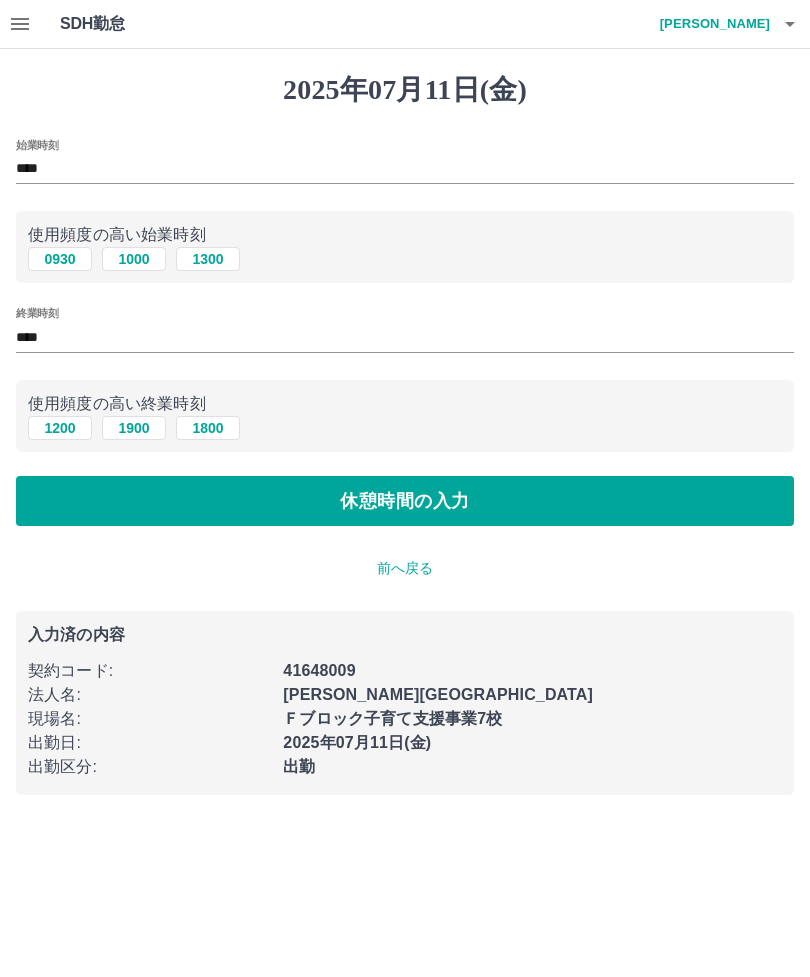 click on "休憩時間の入力" at bounding box center [405, 501] 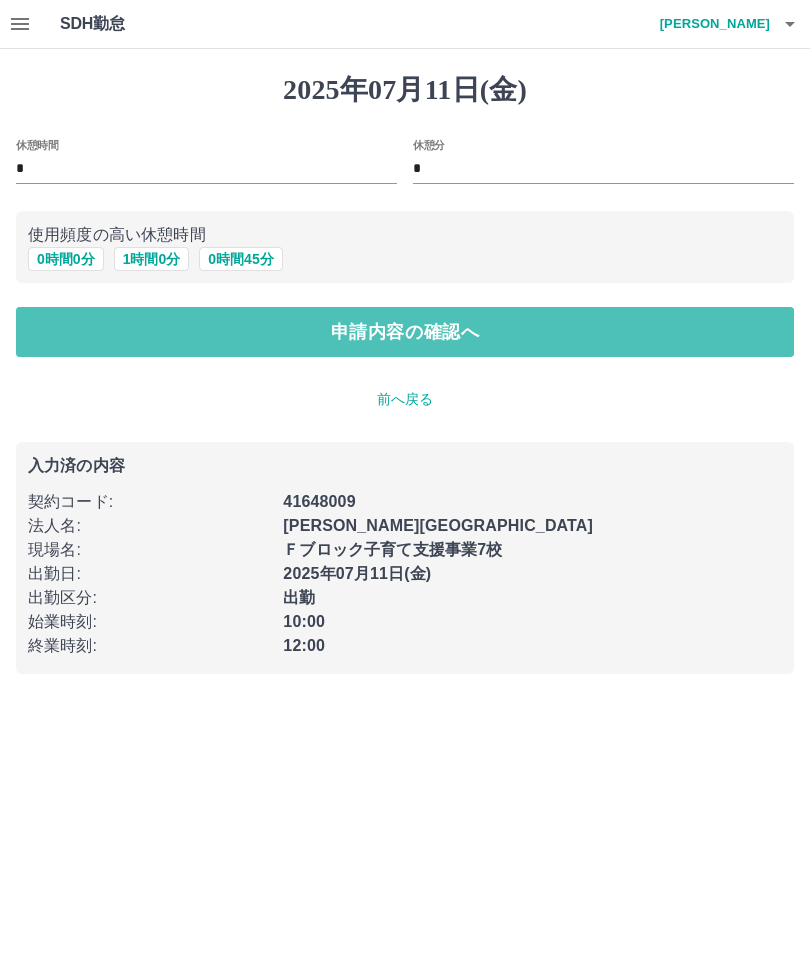 click on "申請内容の確認へ" at bounding box center [405, 332] 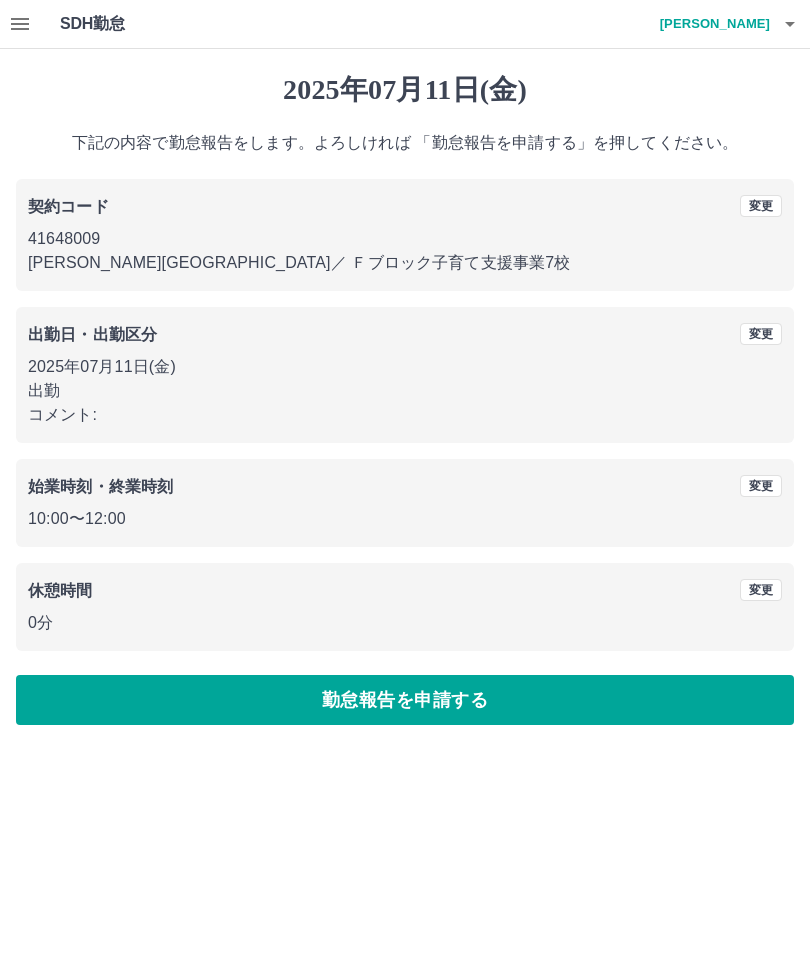 click on "勤怠報告を申請する" at bounding box center [405, 700] 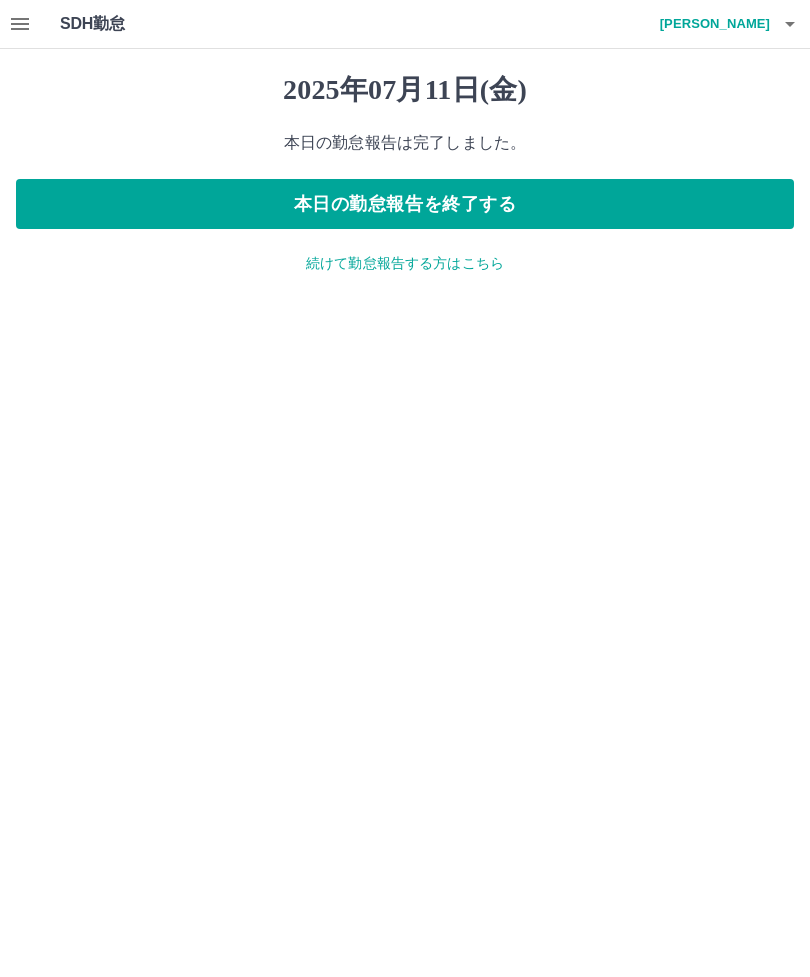 click on "続けて勤怠報告する方はこちら" at bounding box center [405, 263] 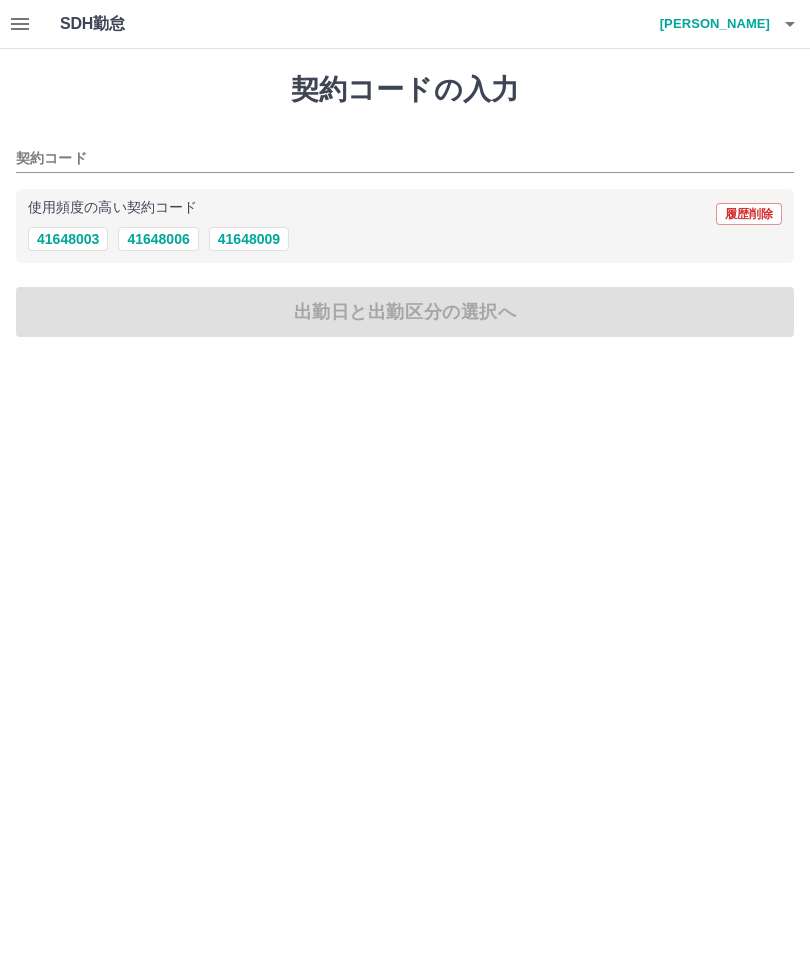 click on "41648003" at bounding box center [68, 239] 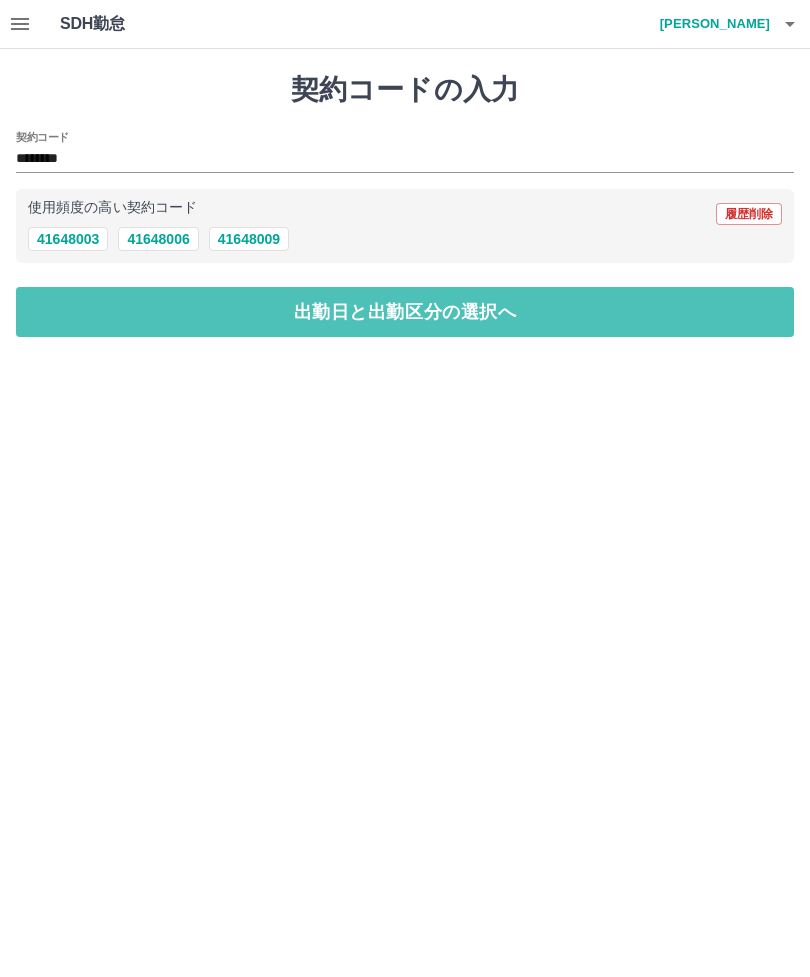 click on "出勤日と出勤区分の選択へ" at bounding box center [405, 312] 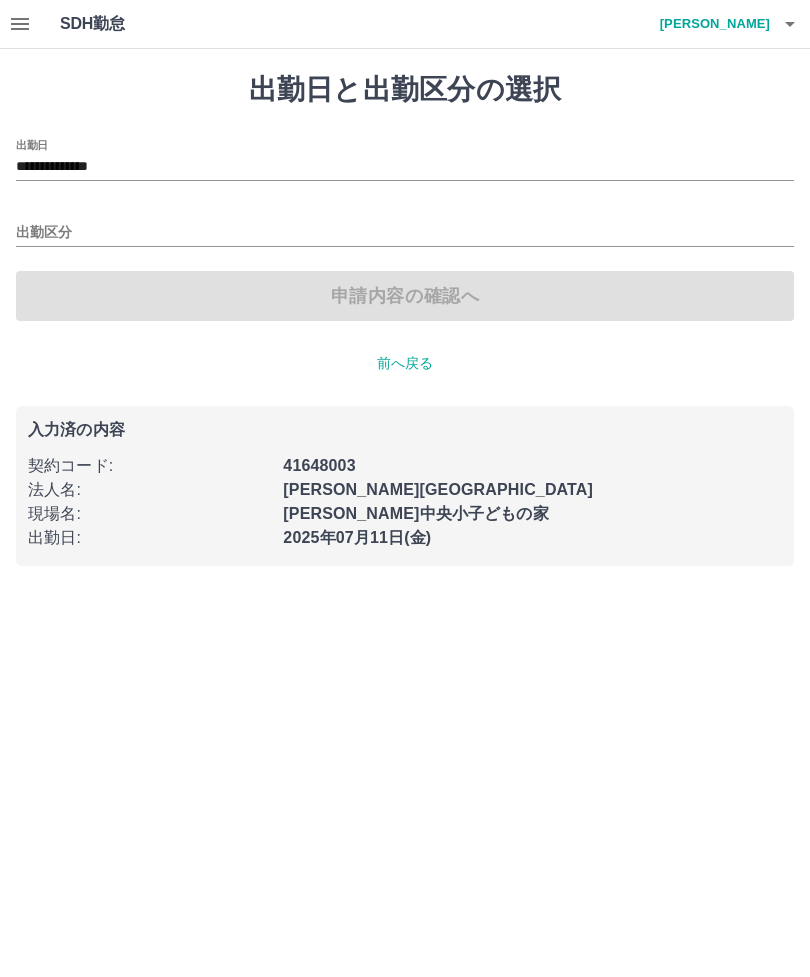 click on "出勤区分" at bounding box center (405, 233) 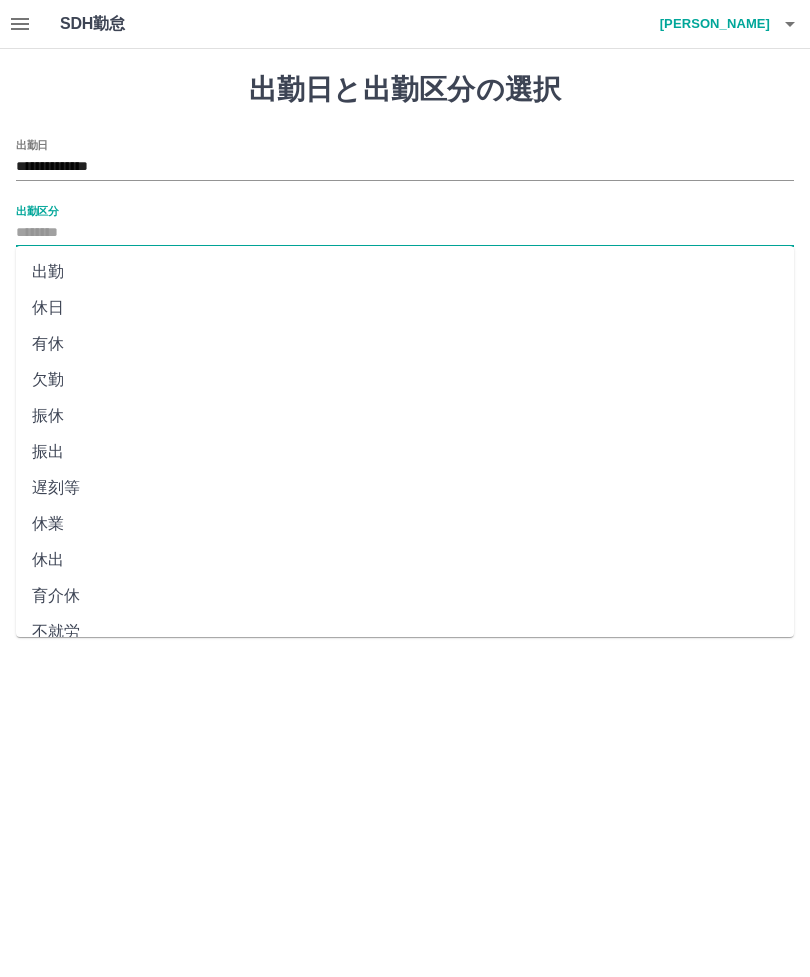 click on "**********" at bounding box center [405, 167] 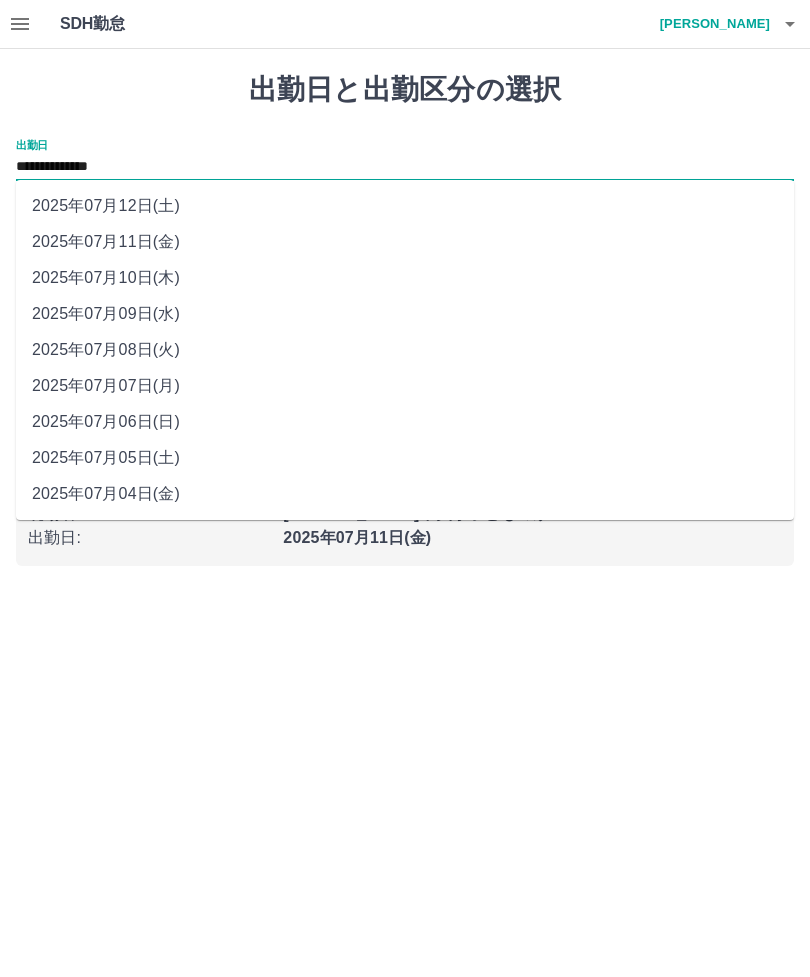 click on "2025年07月12日(土)" at bounding box center [405, 206] 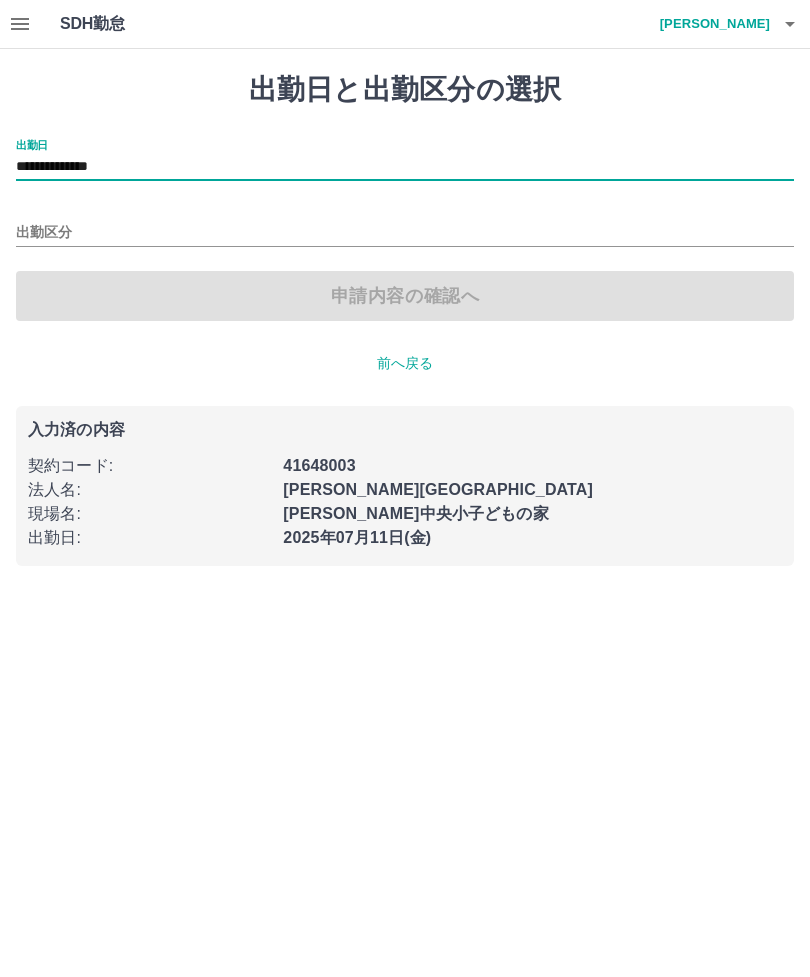 click on "出勤区分" at bounding box center [405, 233] 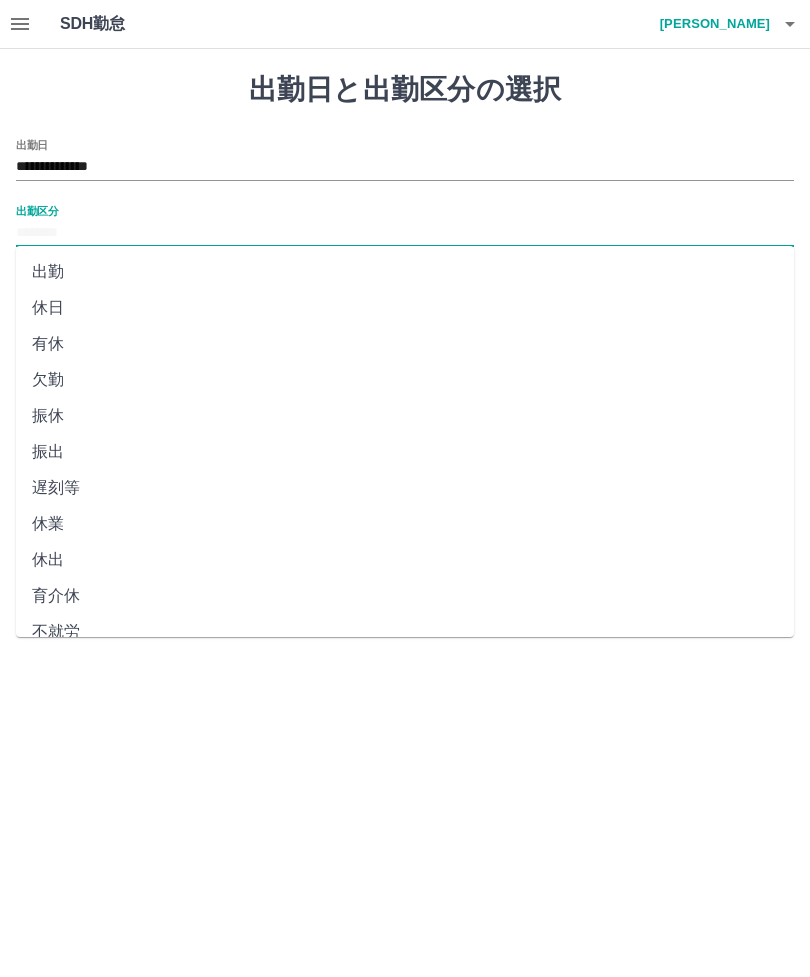 click on "休日" at bounding box center (405, 308) 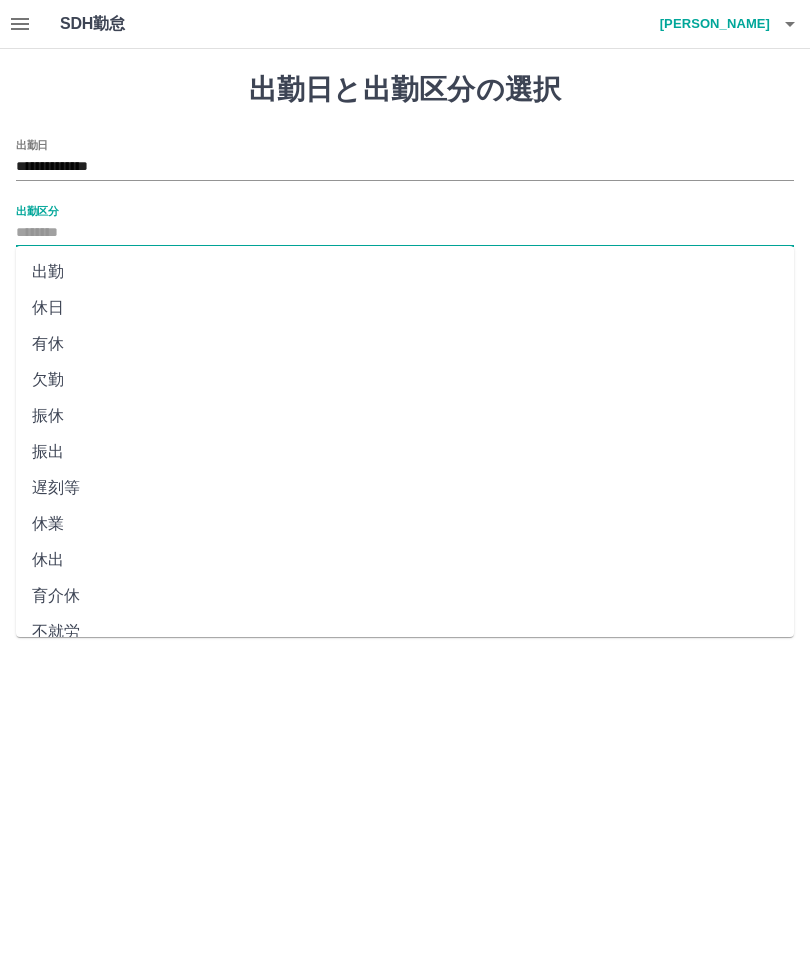 type on "**" 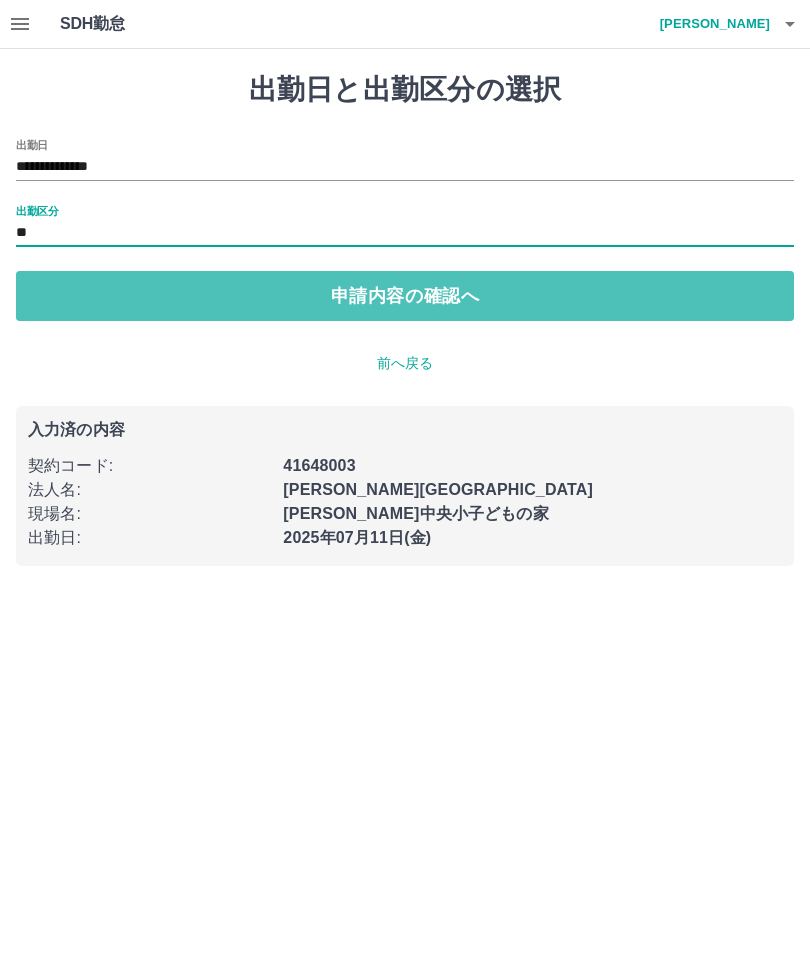 click on "申請内容の確認へ" at bounding box center (405, 296) 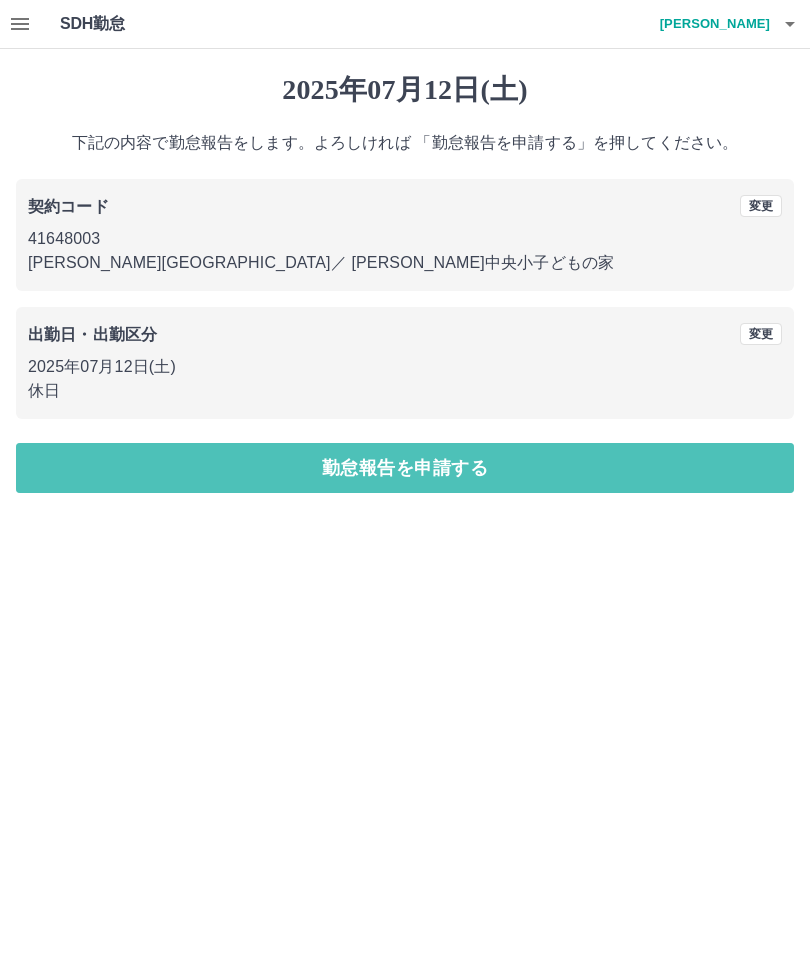 click on "勤怠報告を申請する" at bounding box center (405, 468) 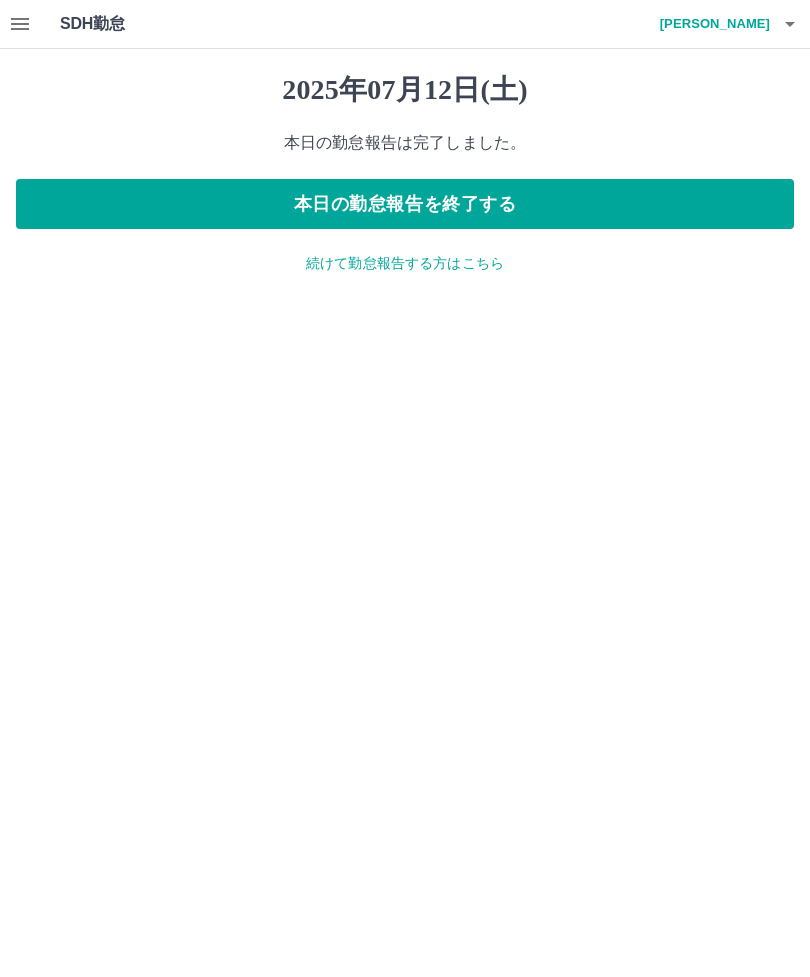 click on "続けて勤怠報告する方はこちら" at bounding box center (405, 263) 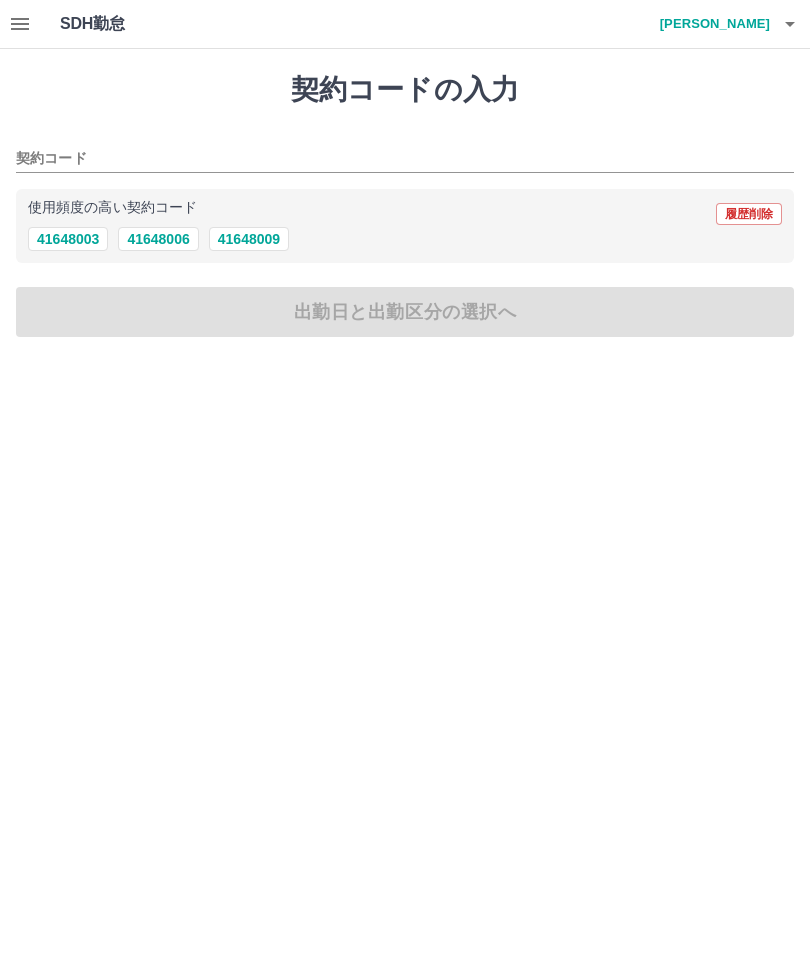 click on "契約コード" at bounding box center (390, 159) 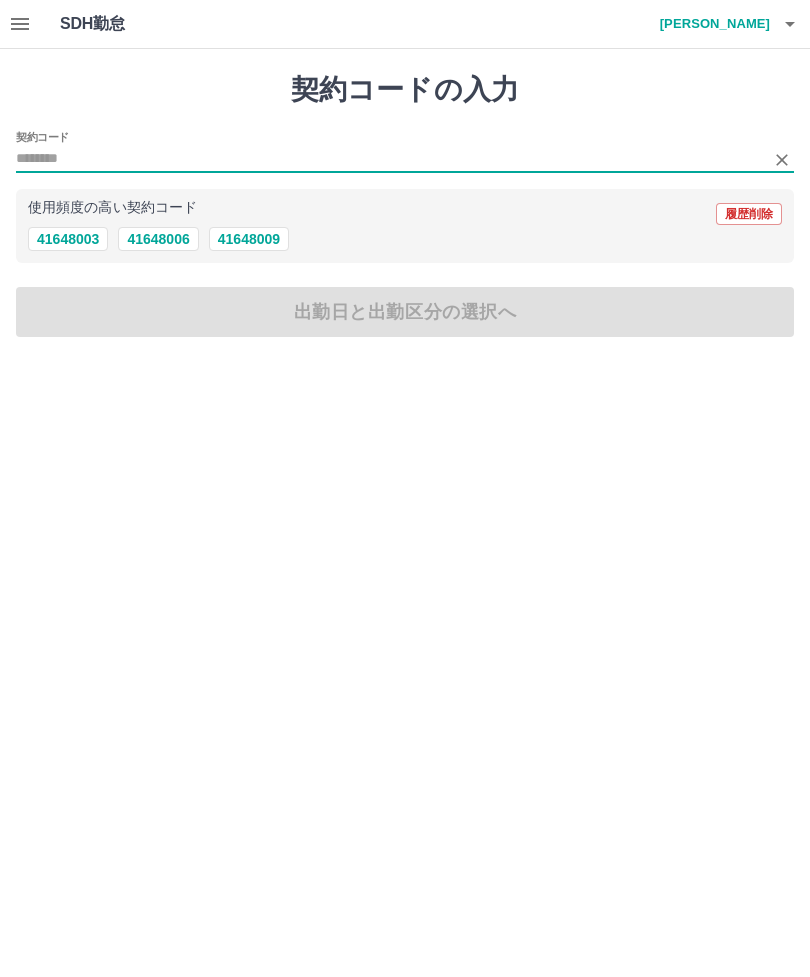 click on "41648003" at bounding box center [68, 239] 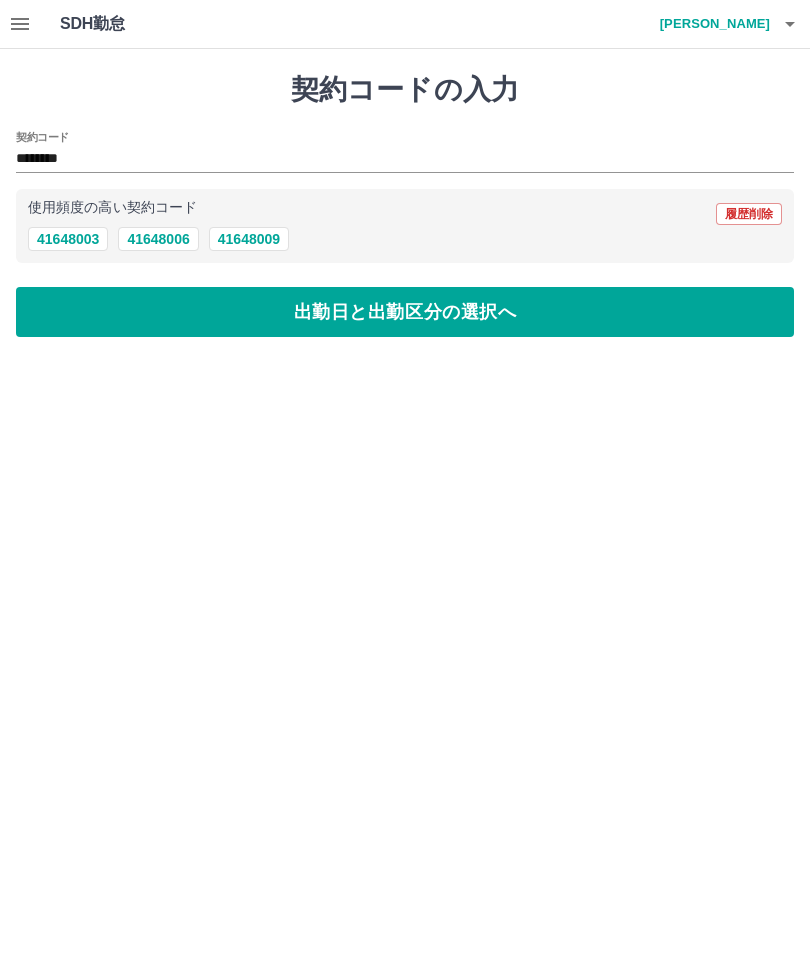 type on "********" 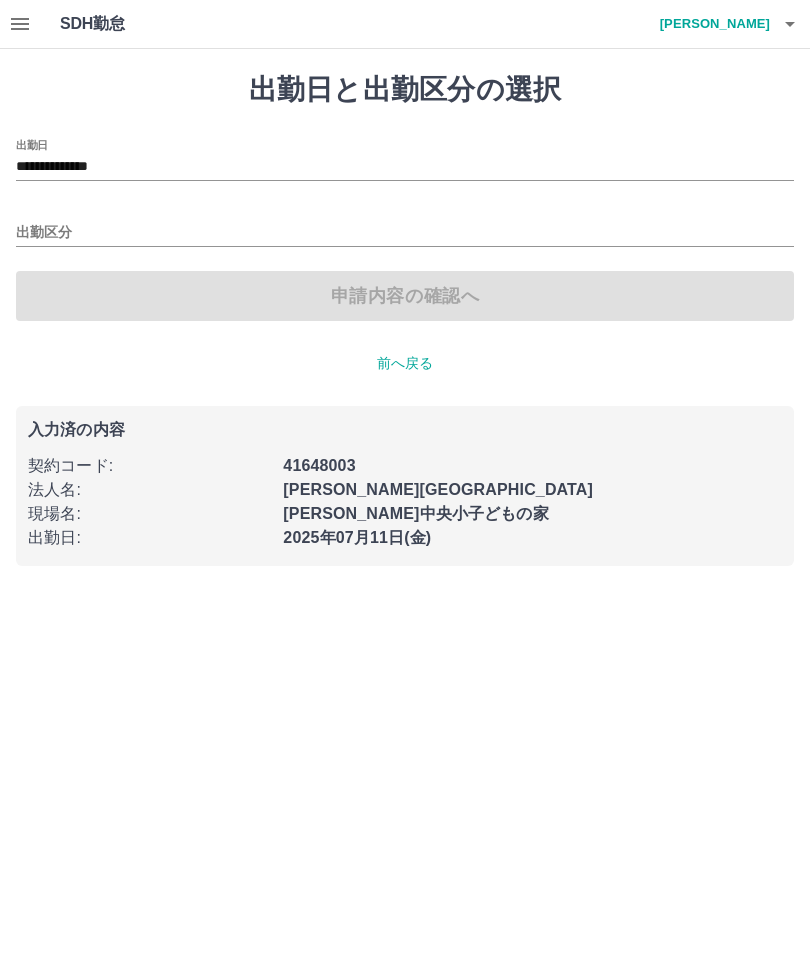 click on "**********" at bounding box center (405, 167) 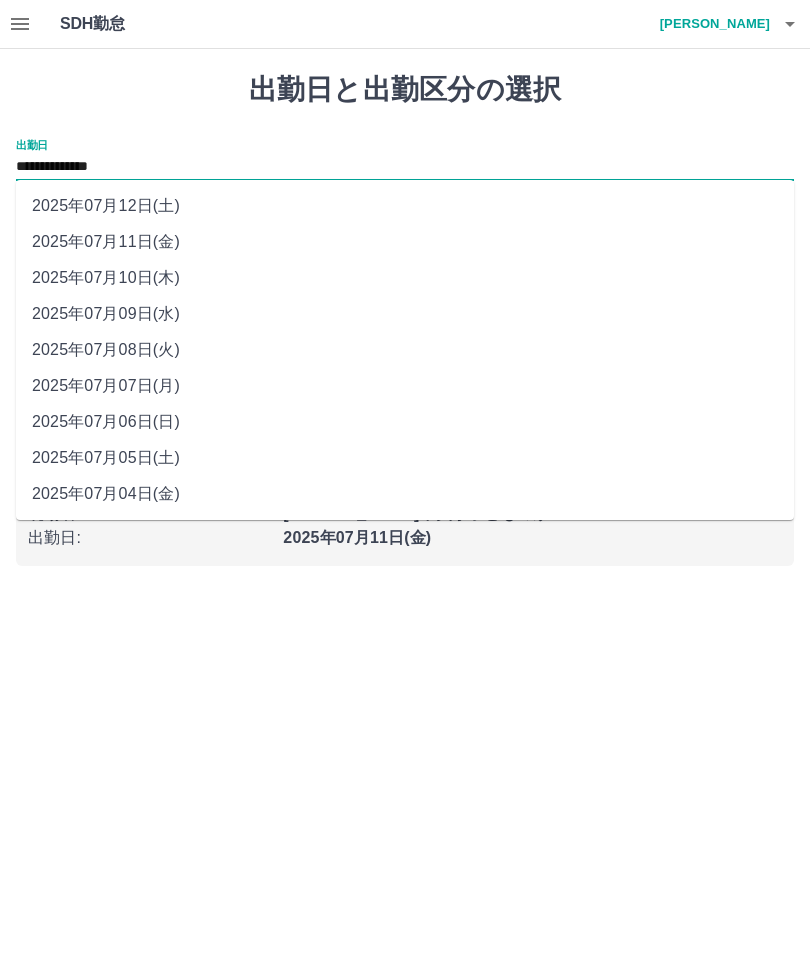 click on "渡邉　桂子" at bounding box center (710, 24) 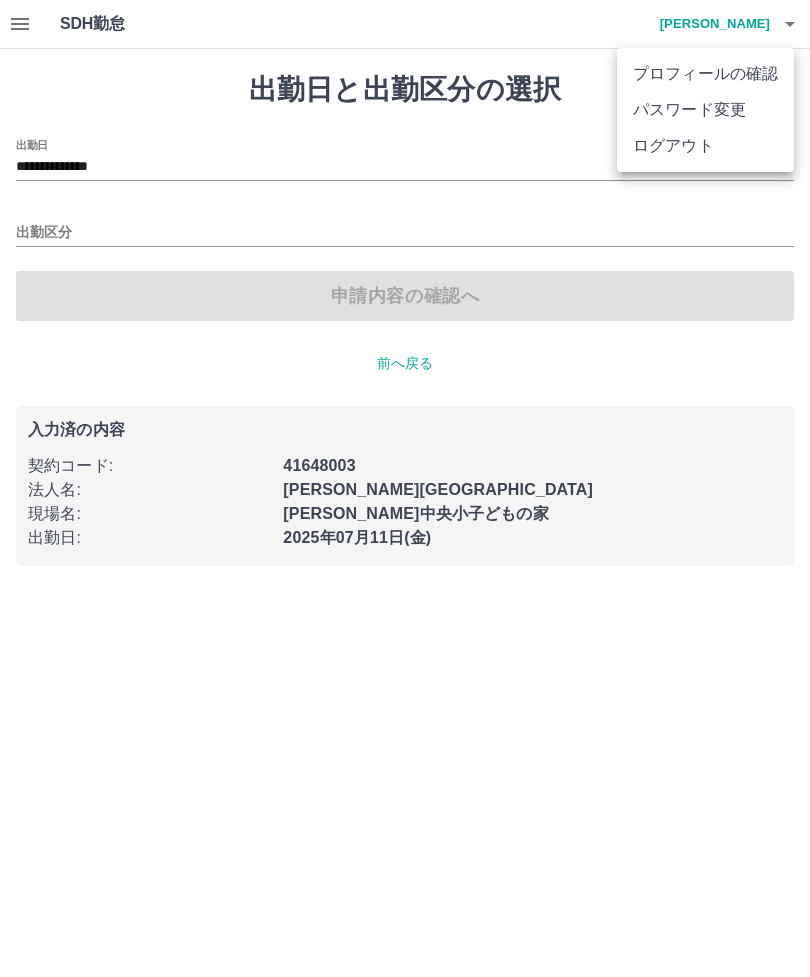 click on "ログアウト" at bounding box center (705, 146) 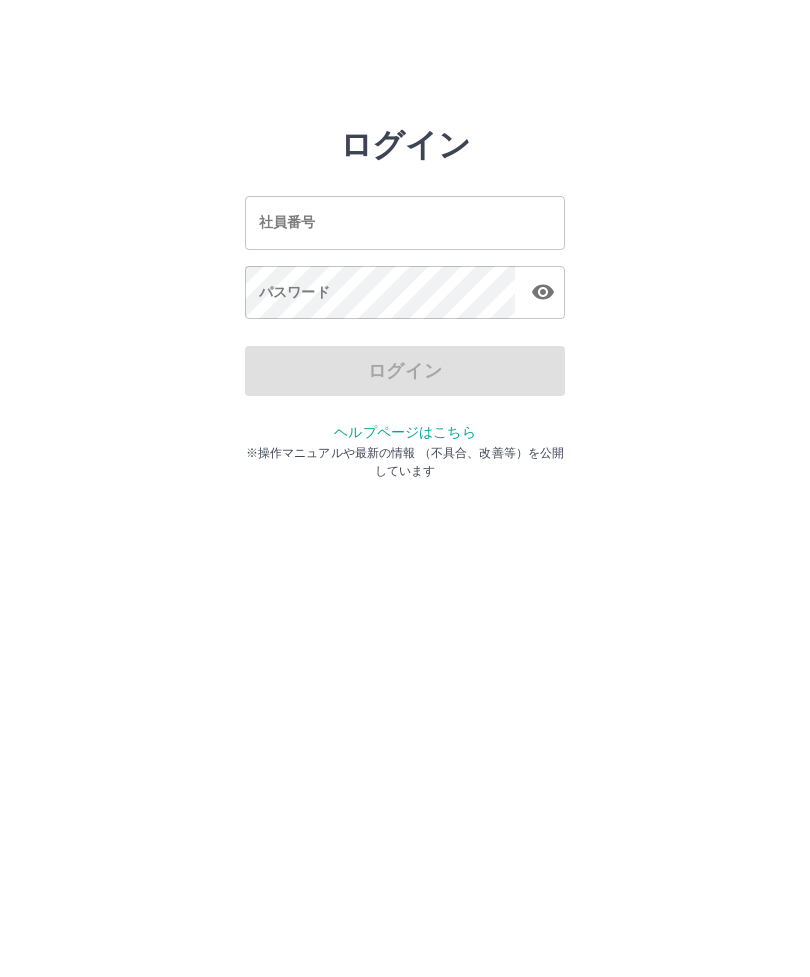 scroll, scrollTop: 0, scrollLeft: 0, axis: both 